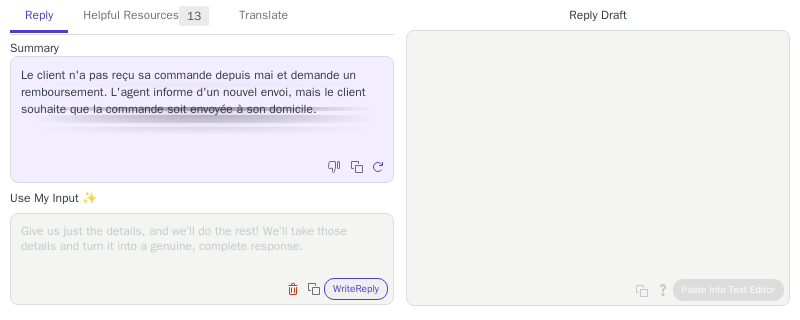 click on "Clear field Copy to clipboard Write  Reply" at bounding box center [212, 287] 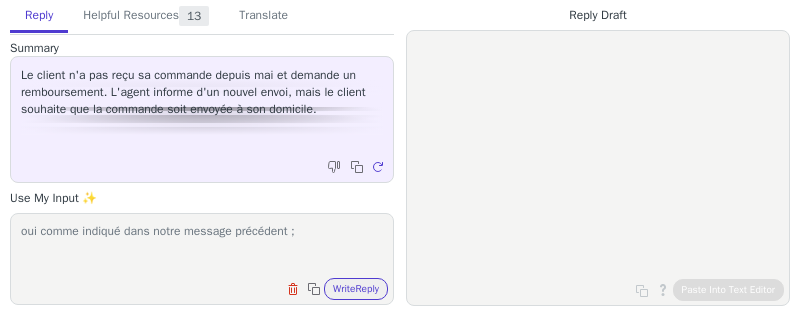 paste on "Après vérification, il apparaît que votre colis nous a été retourné par le transporteur en raison d’un souci lors de l’acheminement. Nous venons de procéder aujourd’hui même à un nouvel envoi vers votre adresse de domicile." 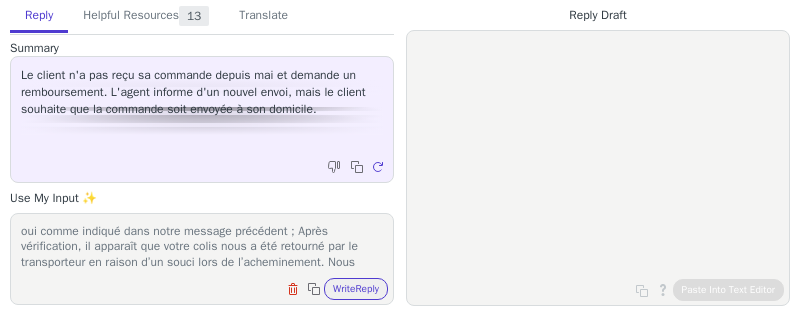 scroll, scrollTop: 47, scrollLeft: 0, axis: vertical 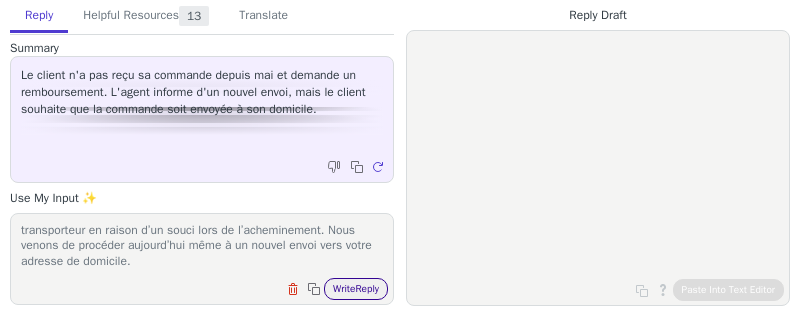 type on "oui comme indiqué dans notre message précédent ; Après vérification, il apparaît que votre colis nous a été retourné par le transporteur en raison d’un souci lors de l’acheminement. Nous venons de procéder aujourd’hui même à un nouvel envoi vers votre adresse de domicile." 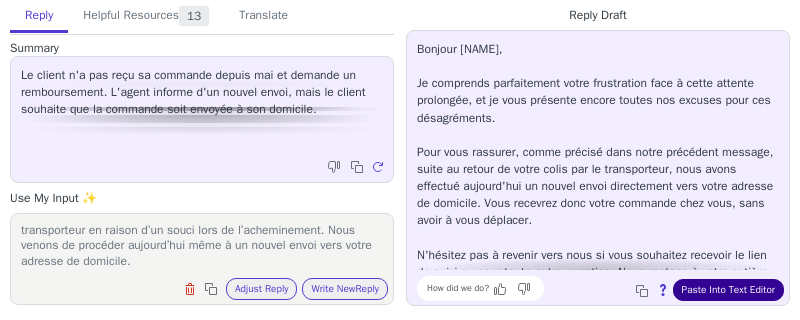 click on "Paste Into Text Editor" at bounding box center [728, 290] 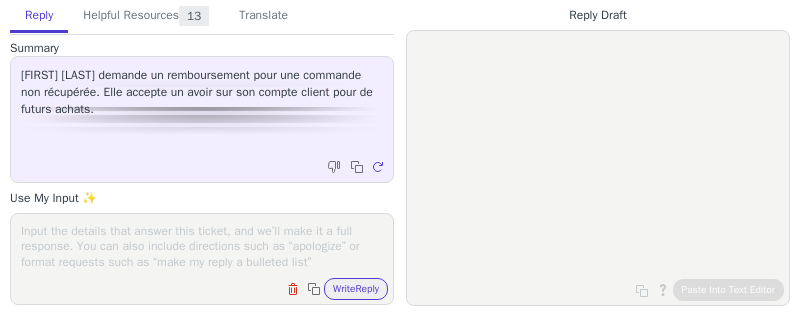 scroll, scrollTop: 0, scrollLeft: 0, axis: both 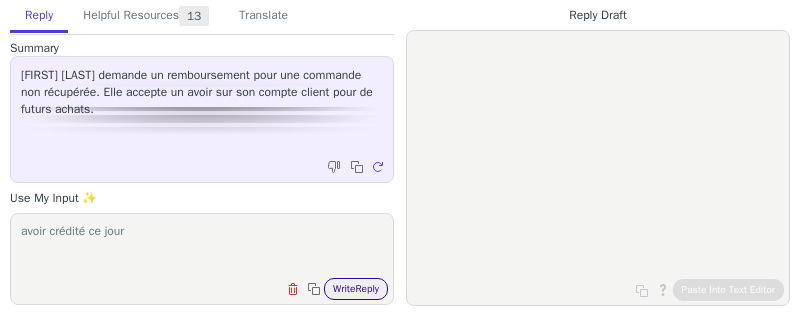 type on "avoir crédité ce jour" 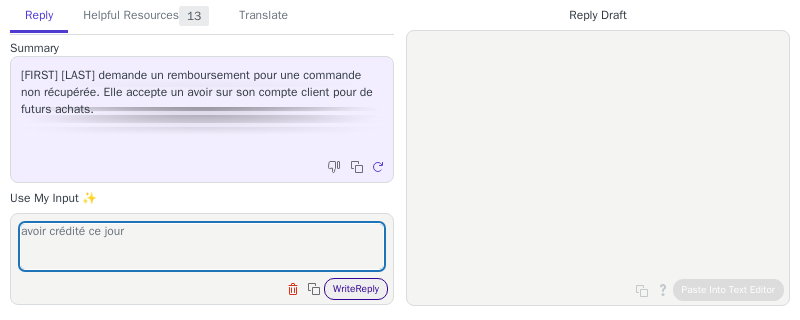 click on "Write  Reply" at bounding box center [356, 289] 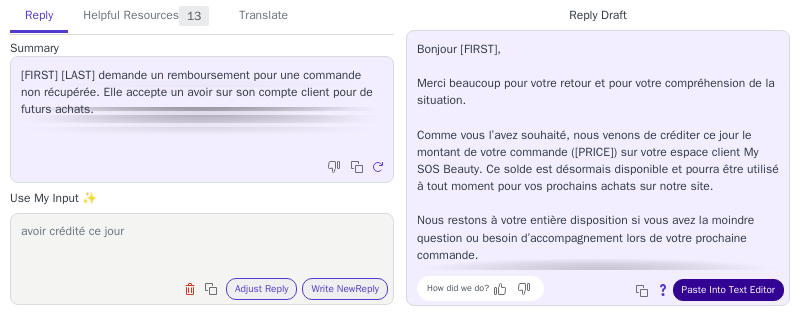 click on "Paste Into Text Editor" at bounding box center [728, 290] 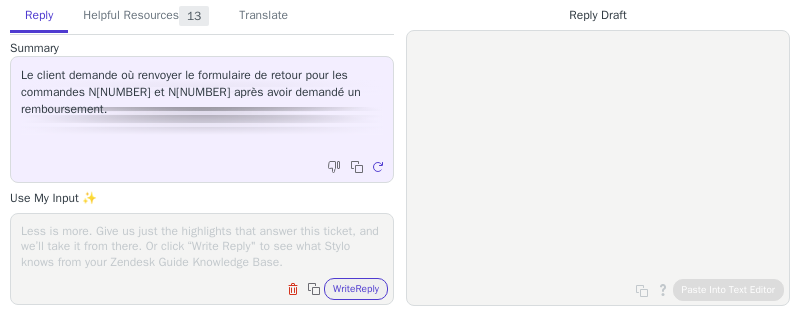 scroll, scrollTop: 0, scrollLeft: 0, axis: both 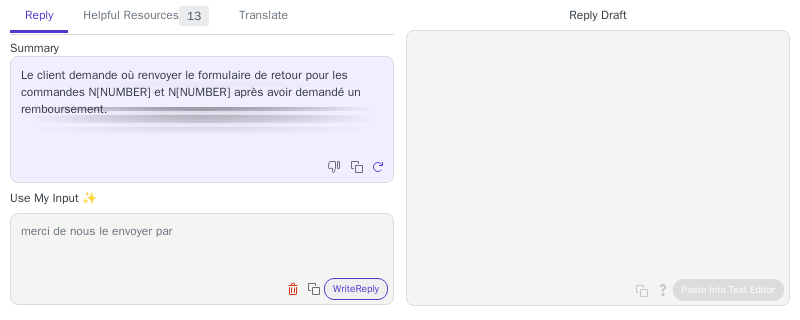 click on "merci de nous le envoyer par" at bounding box center [202, 246] 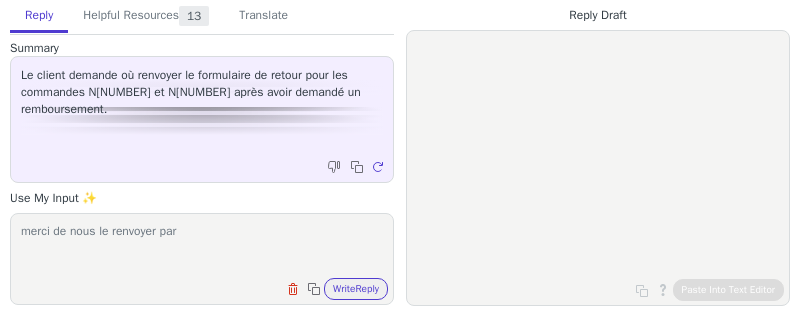 click on "merci de nous le renvoyer par" at bounding box center (202, 246) 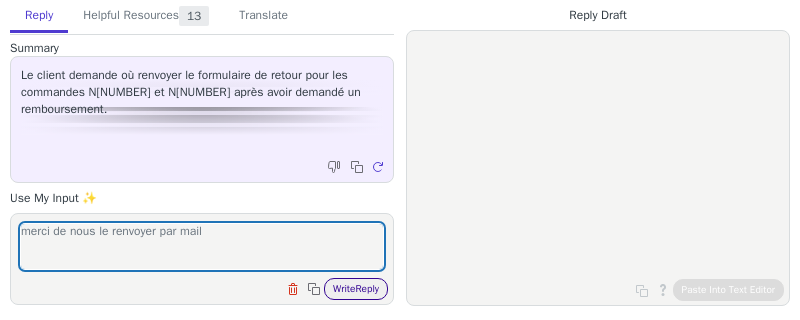 click on "Write  Reply" at bounding box center [356, 289] 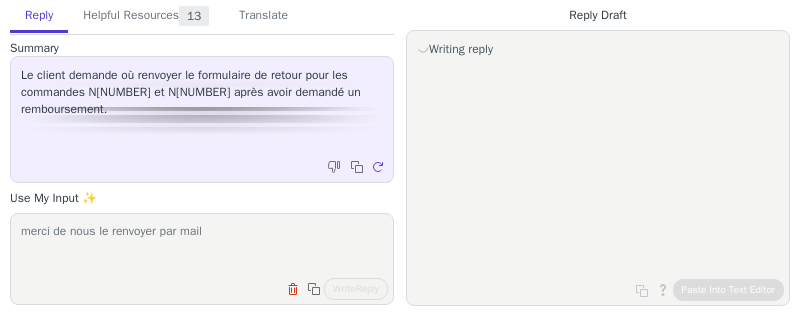 click on "merci de nous le renvoyer par mail" at bounding box center (202, 246) 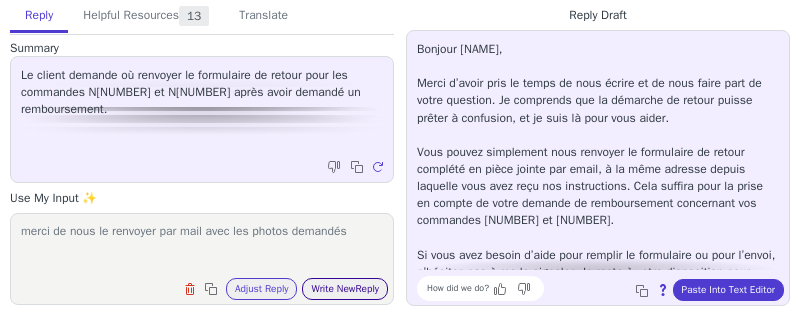 type on "merci de nous le renvoyer par mail avec les photos demandés" 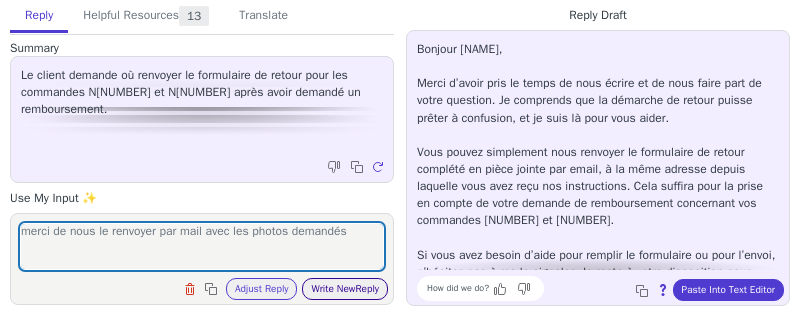 click on "Write New  Reply" at bounding box center (345, 289) 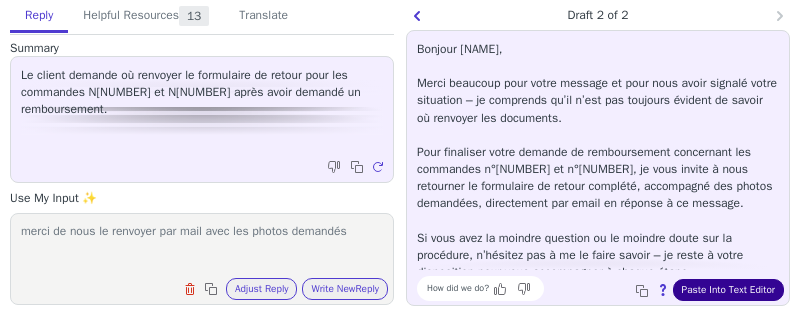 click on "Paste Into Text Editor" at bounding box center (728, 290) 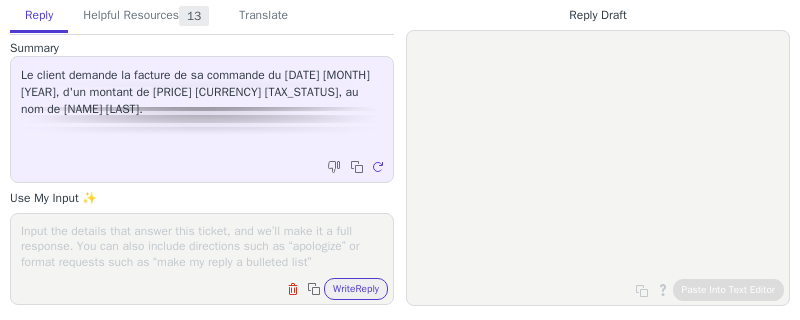 scroll, scrollTop: 0, scrollLeft: 0, axis: both 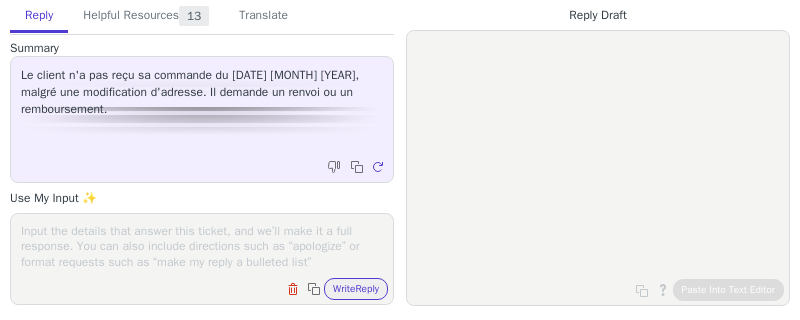 click on "Clear field Copy to clipboard Write  Reply" at bounding box center [202, 259] 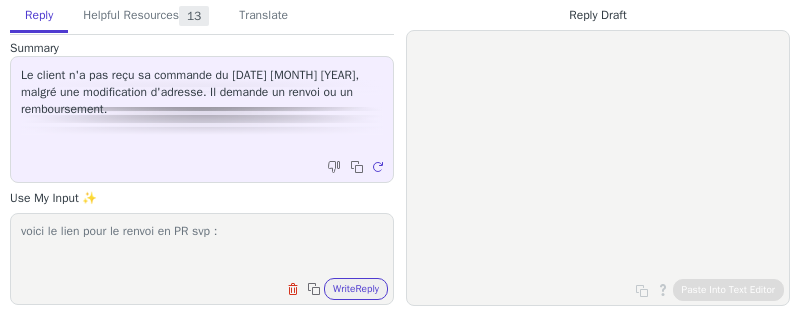 paste on "https://shop.mysosbeauty.com/fr/kyrena/renvoi/index/order_id/77180/token/65e3f7df0dafa15ee6f594c074d9f85c/reason/31/" 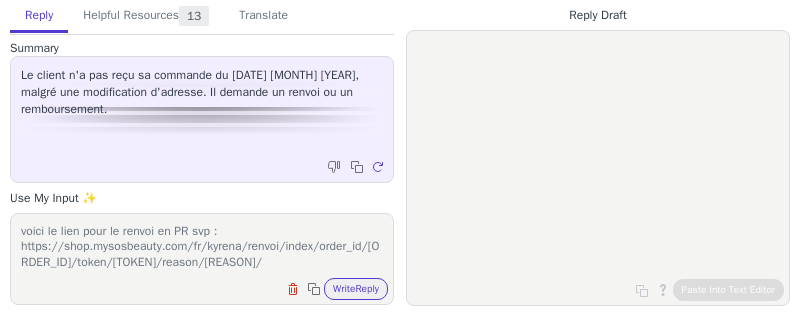 scroll, scrollTop: 1, scrollLeft: 0, axis: vertical 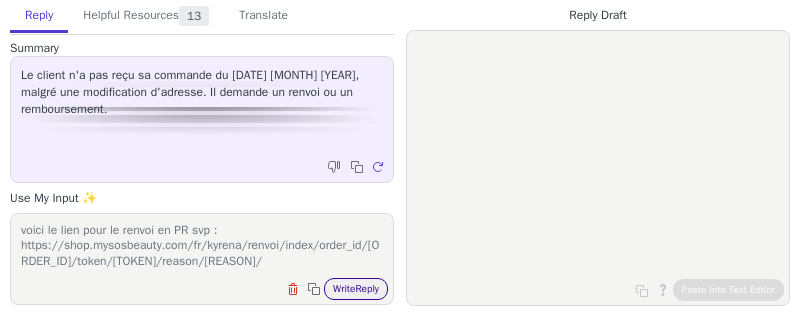 type on "voici le lien pour le renvoi en PR svp : https://shop.mysosbeauty.com/fr/kyrena/renvoi/index/order_id/77180/token/65e3f7df0dafa15ee6f594c074d9f85c/reason/31/" 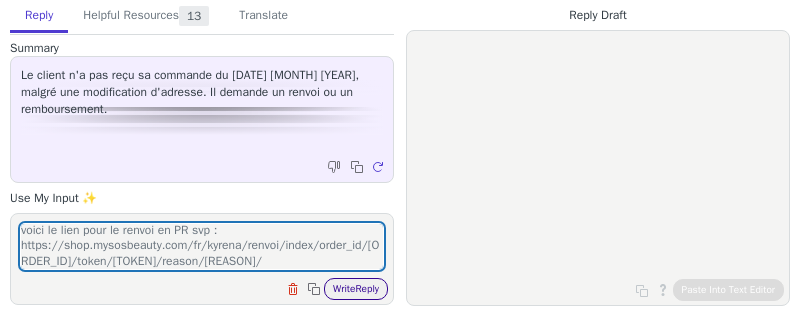 click on "Write  Reply" at bounding box center [356, 289] 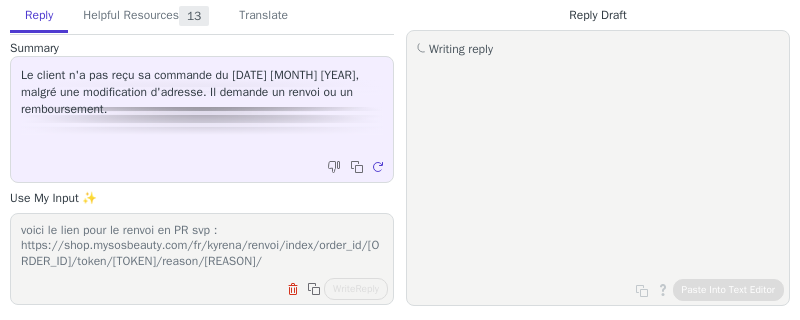scroll, scrollTop: 0, scrollLeft: 0, axis: both 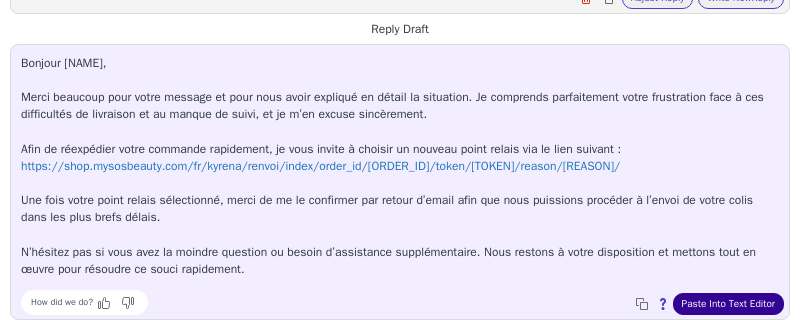 click on "Paste Into Text Editor" at bounding box center [728, 304] 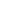 scroll, scrollTop: 0, scrollLeft: 0, axis: both 